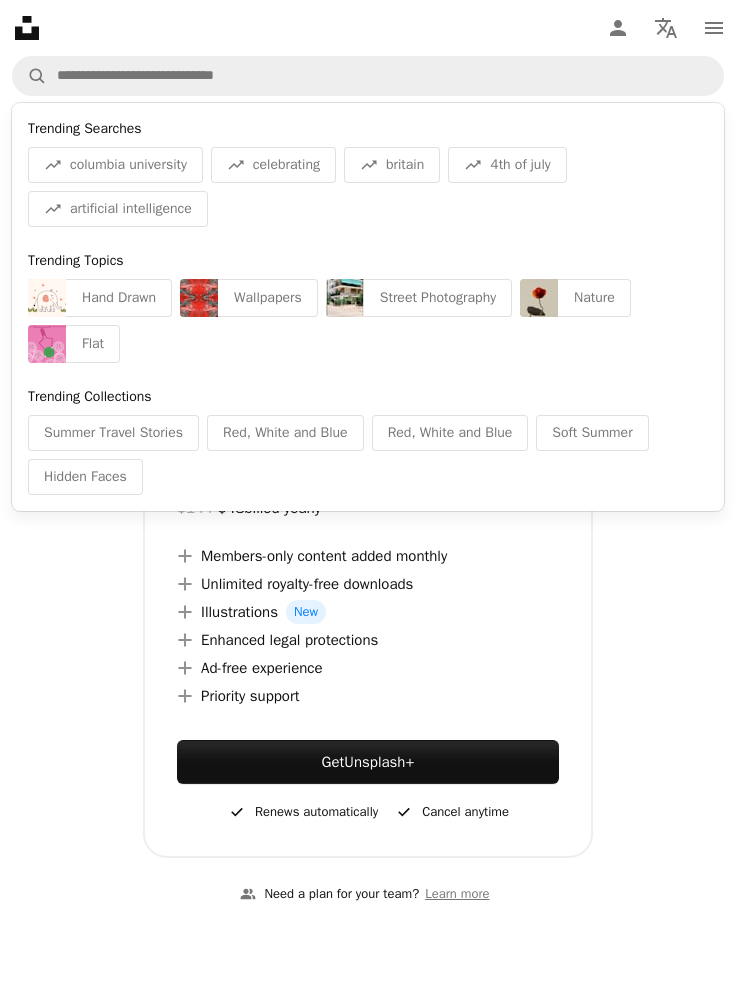 scroll, scrollTop: 0, scrollLeft: 0, axis: both 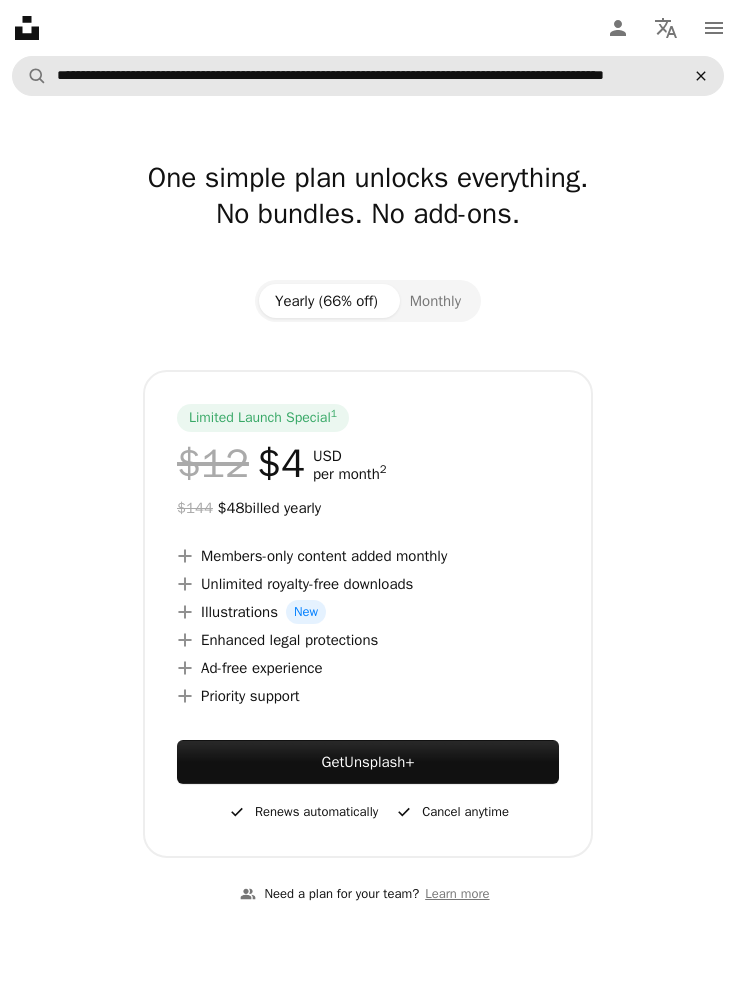 type on "**********" 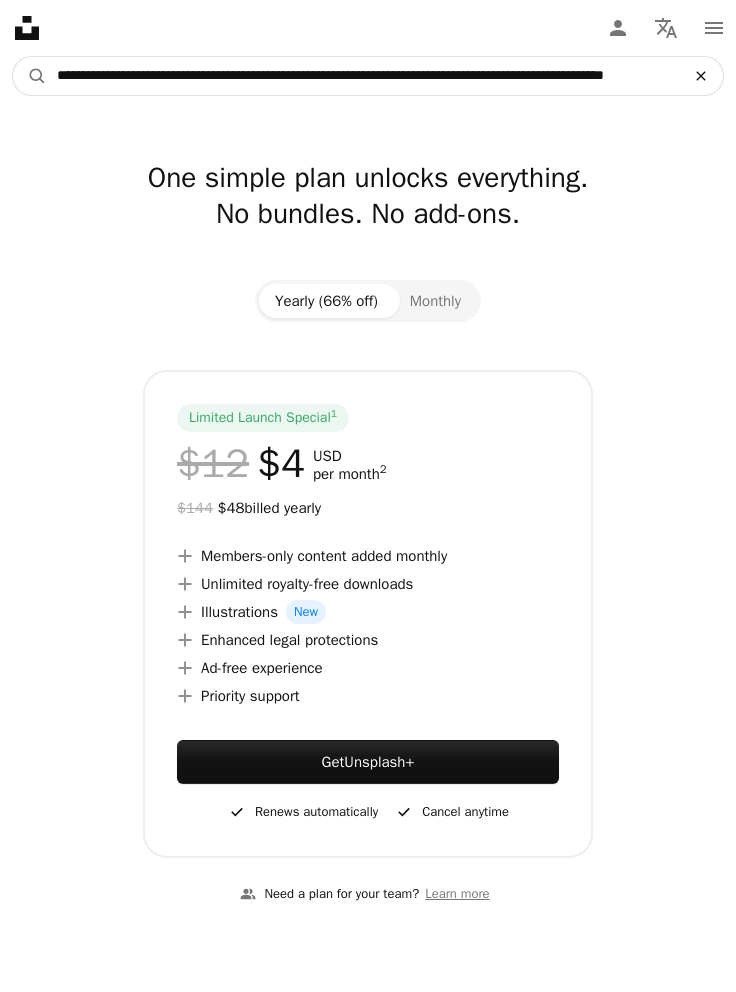 click 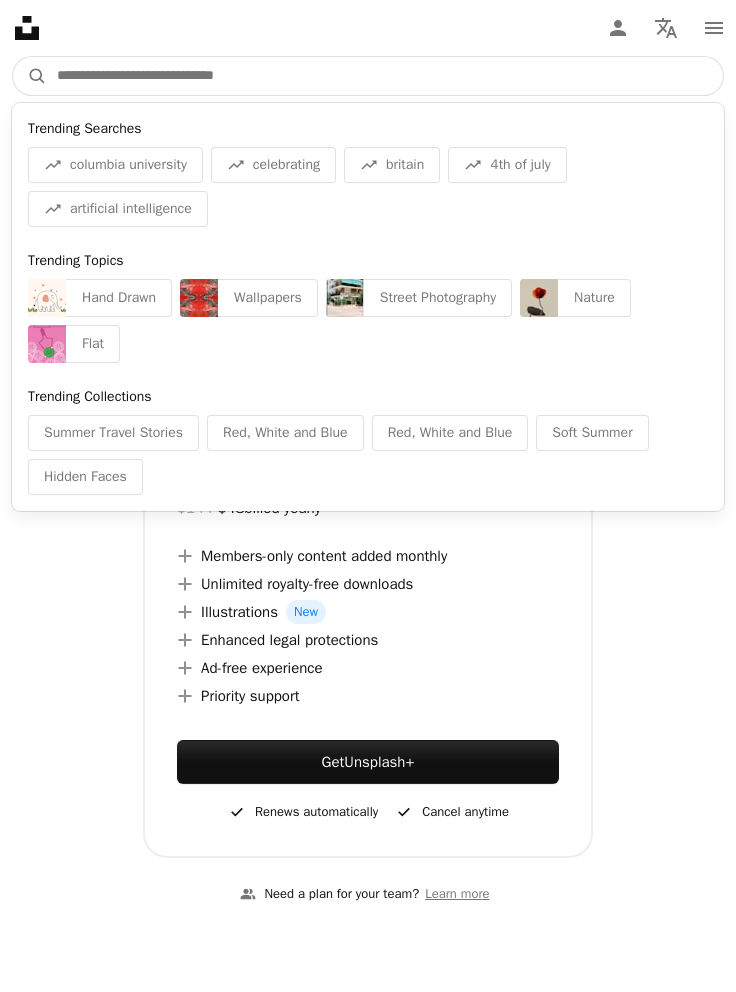 scroll, scrollTop: 0, scrollLeft: 0, axis: both 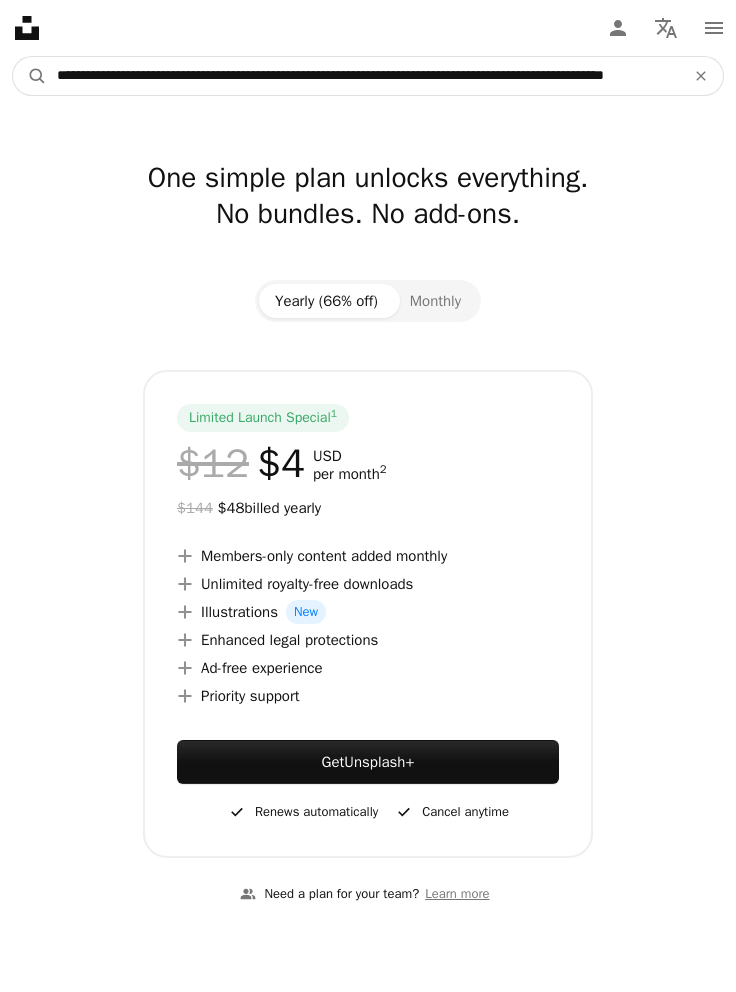 type on "**********" 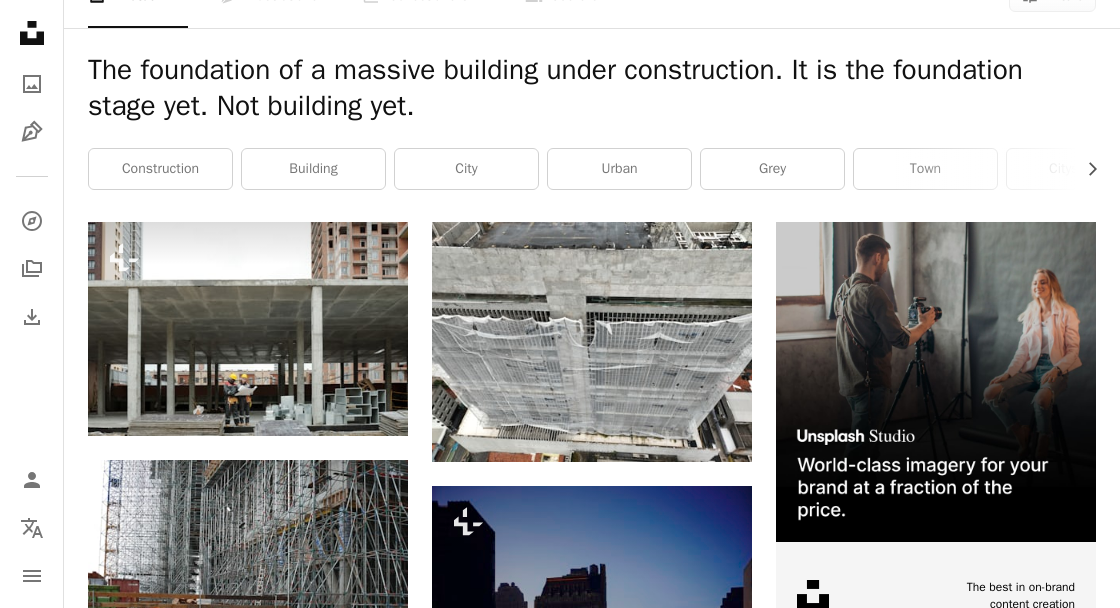 scroll, scrollTop: 0, scrollLeft: 0, axis: both 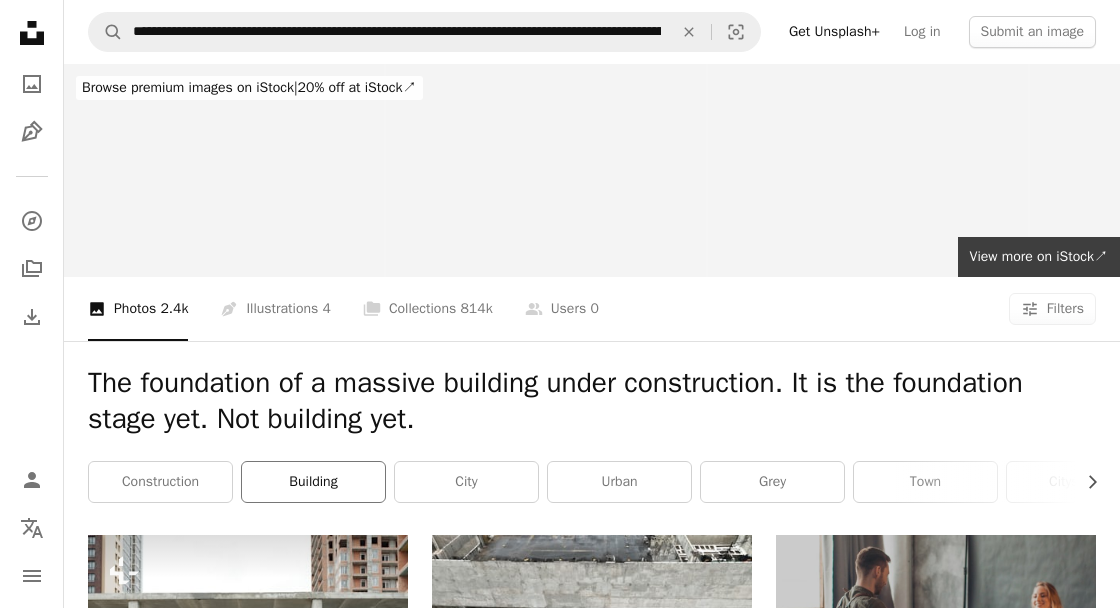 click on "building" at bounding box center [313, 482] 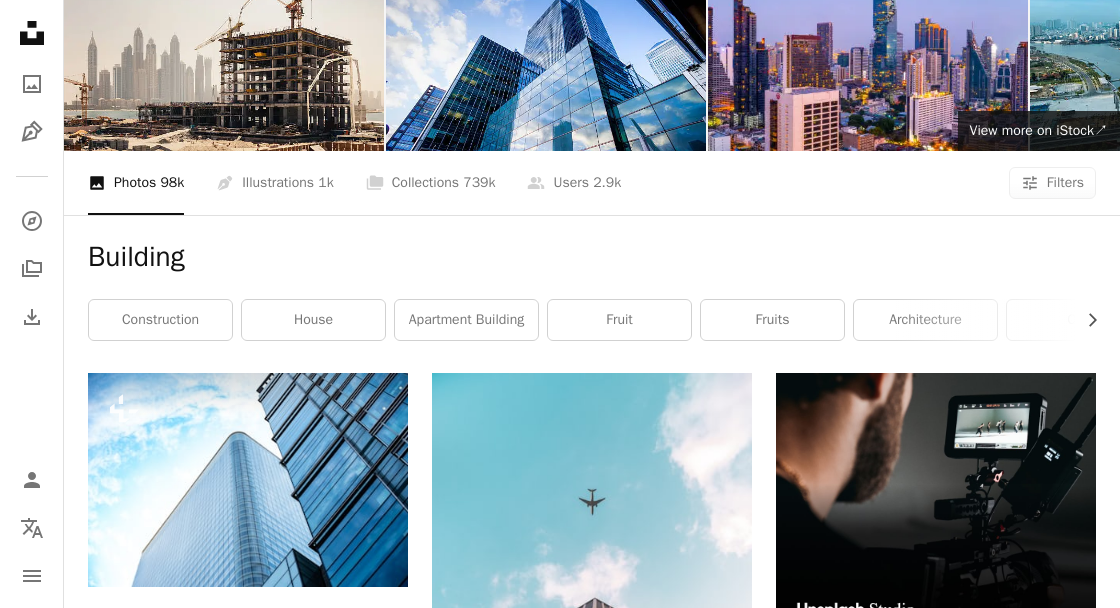 scroll, scrollTop: 0, scrollLeft: 0, axis: both 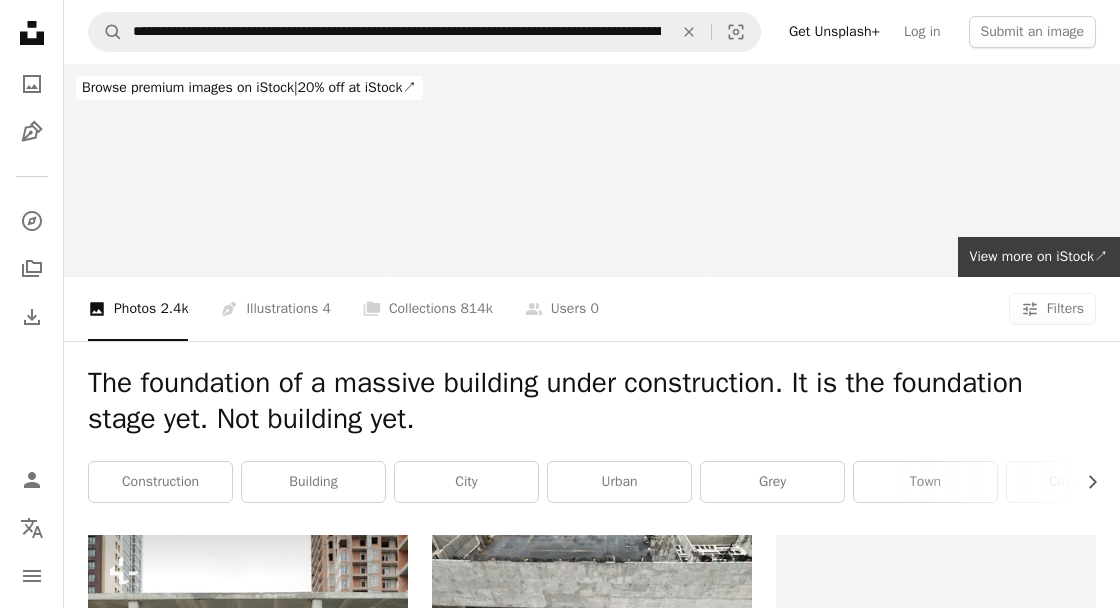 click on "The foundation of a massive building under construction.  It is the foundation stage yet.  Not building yet. Chevron right construction building city urban grey town cityscape housing road office building person street" at bounding box center (592, 438) 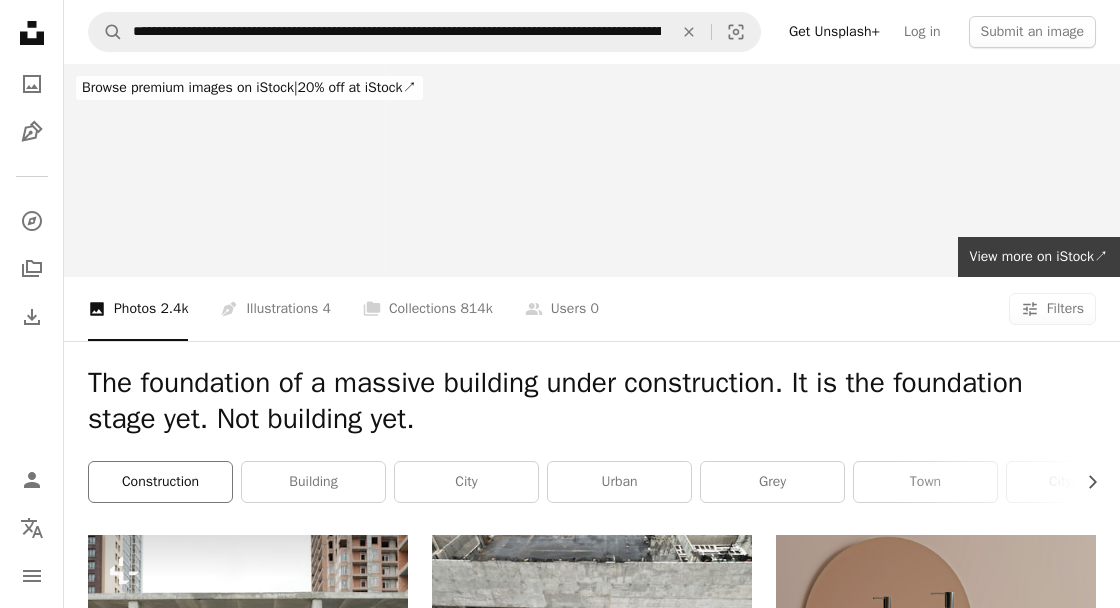 click on "construction" at bounding box center (160, 482) 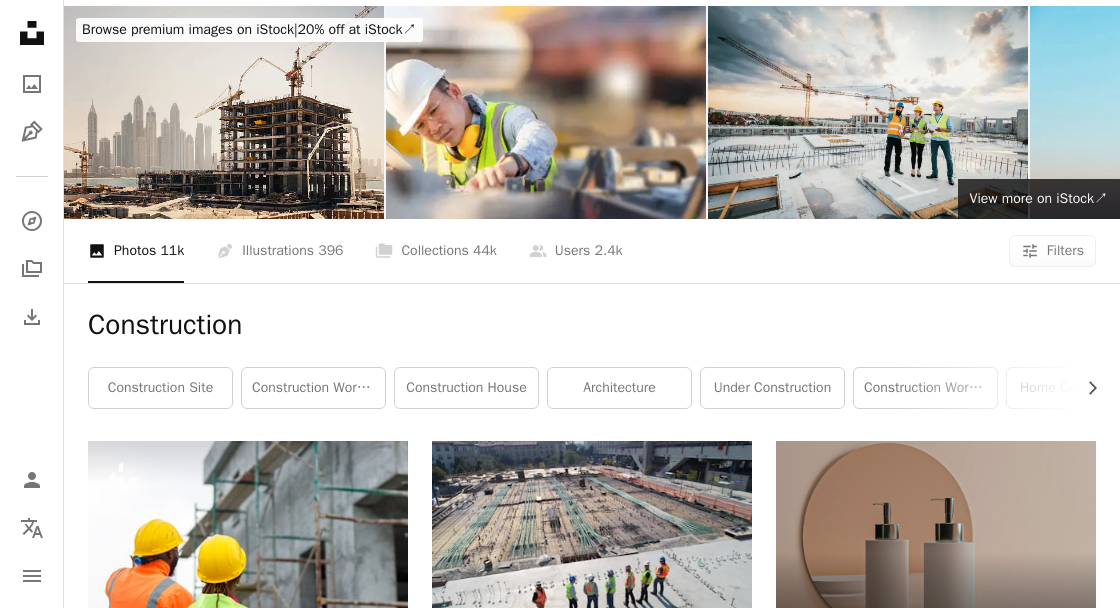 scroll, scrollTop: 59, scrollLeft: 0, axis: vertical 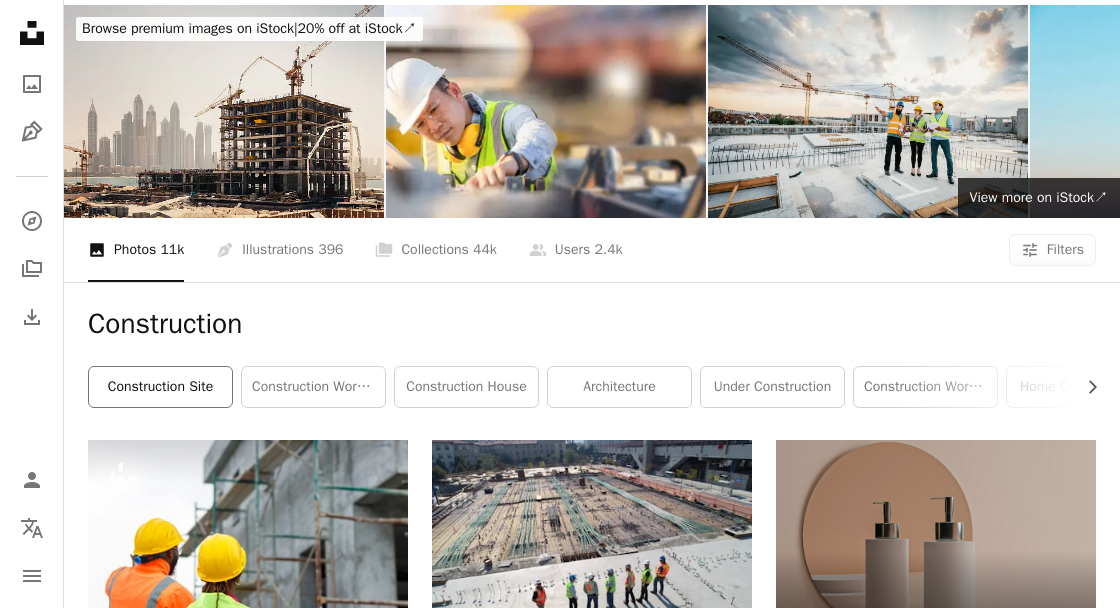 click on "construction site" at bounding box center (160, 387) 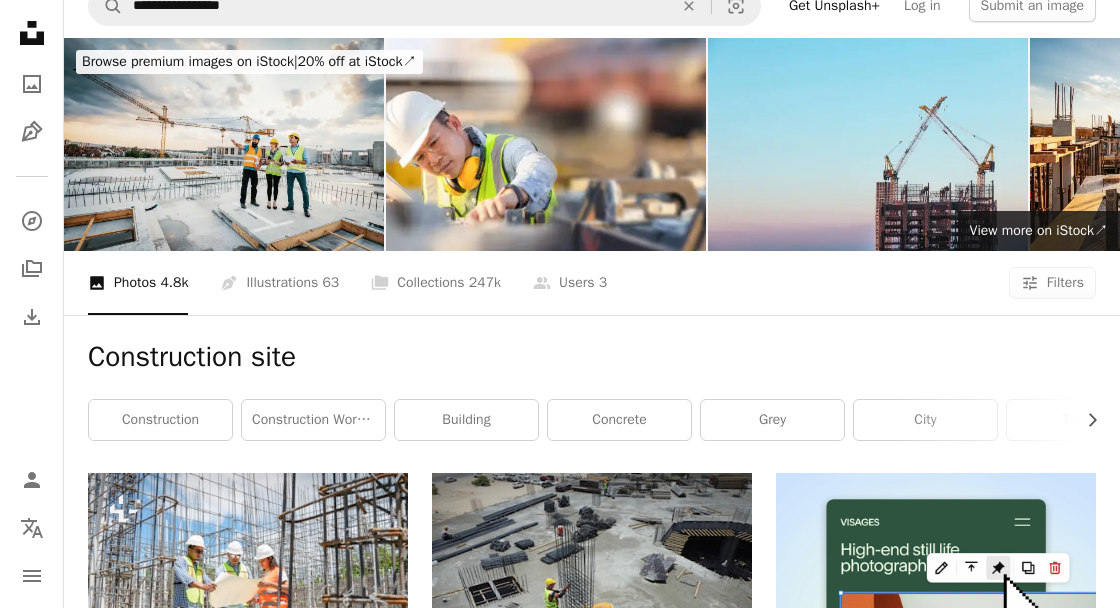 scroll, scrollTop: 0, scrollLeft: 0, axis: both 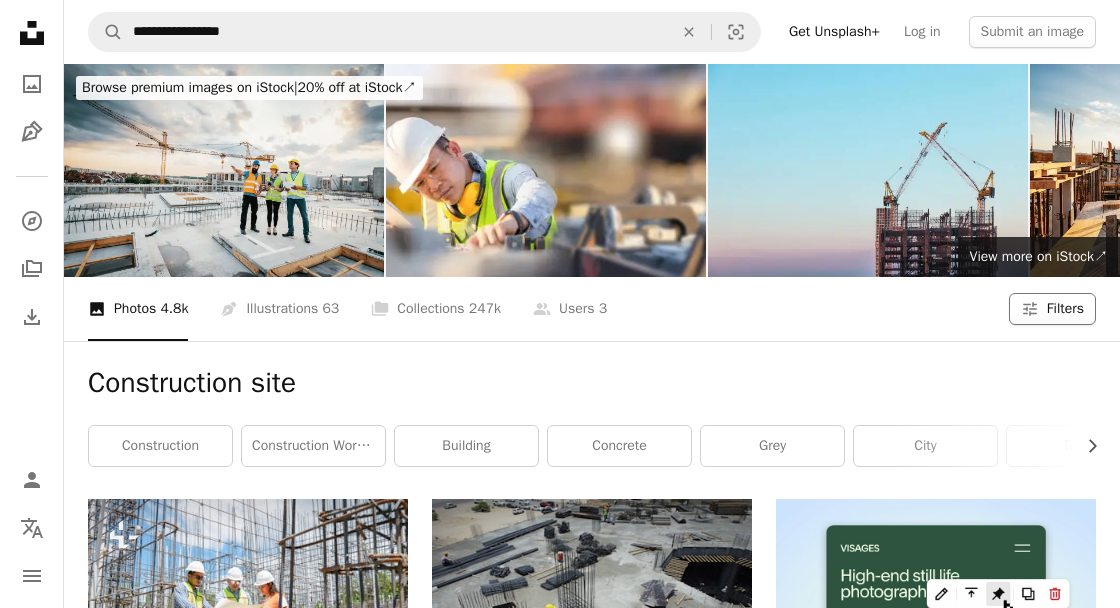 click on "Filters Filters" at bounding box center [1052, 309] 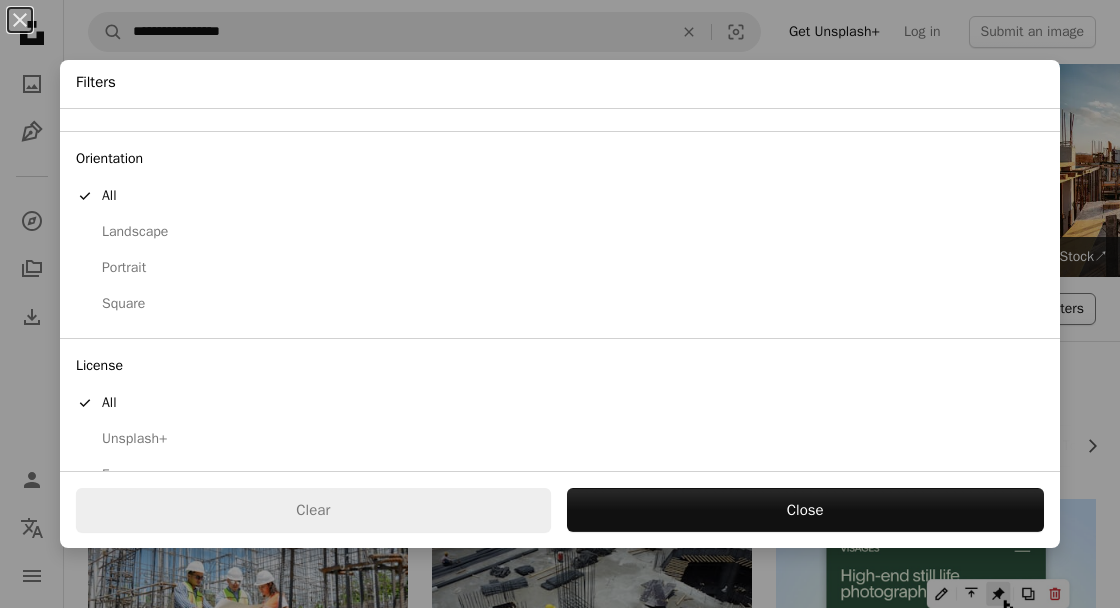 scroll, scrollTop: 184, scrollLeft: 0, axis: vertical 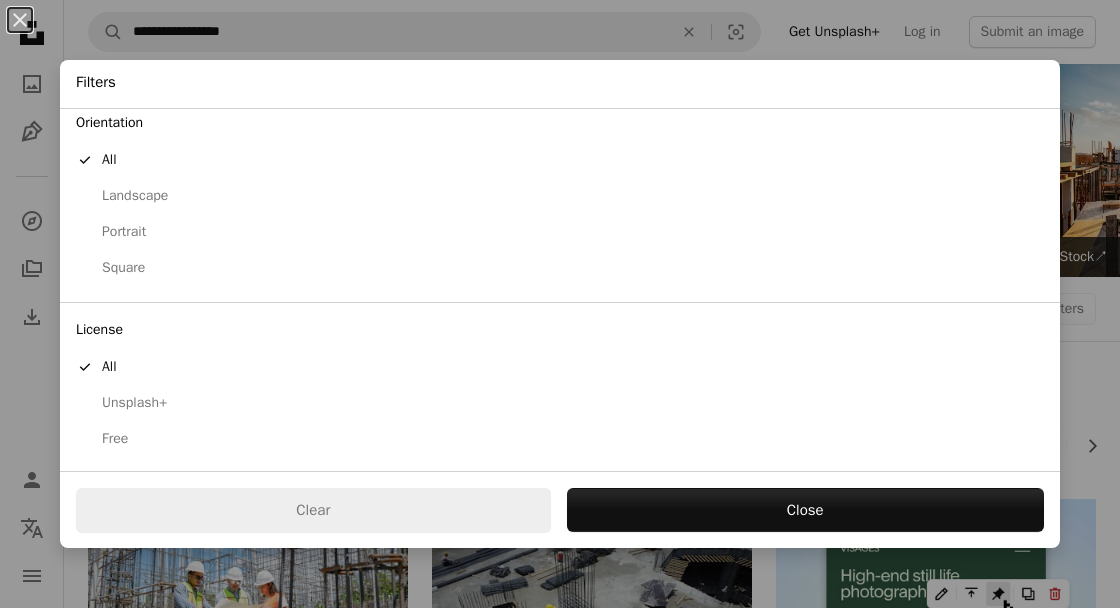 click on "Free" at bounding box center [560, 439] 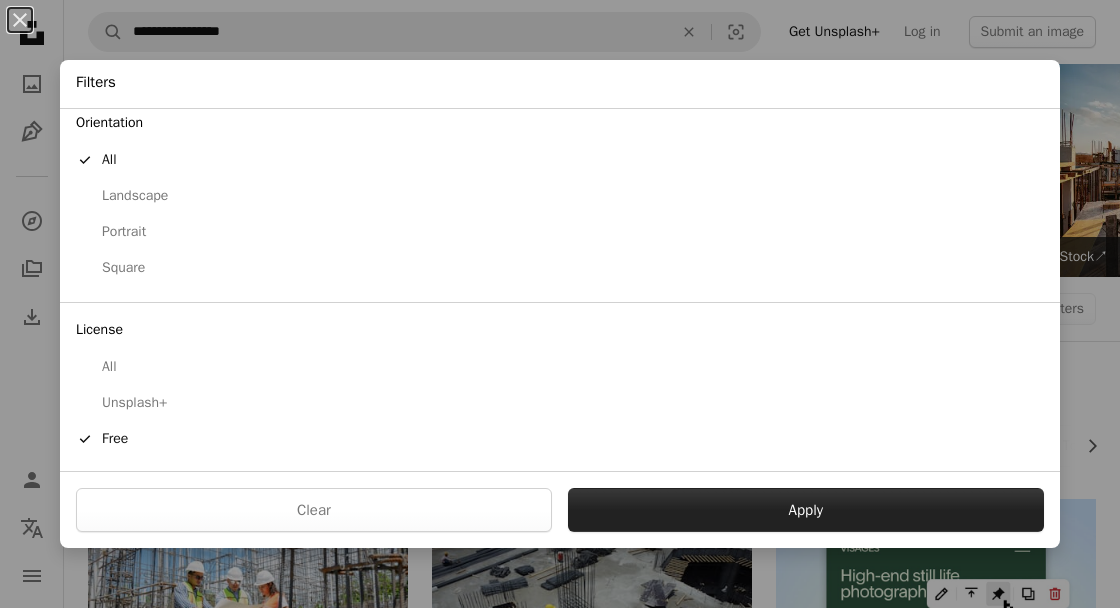 click on "Apply" at bounding box center [806, 510] 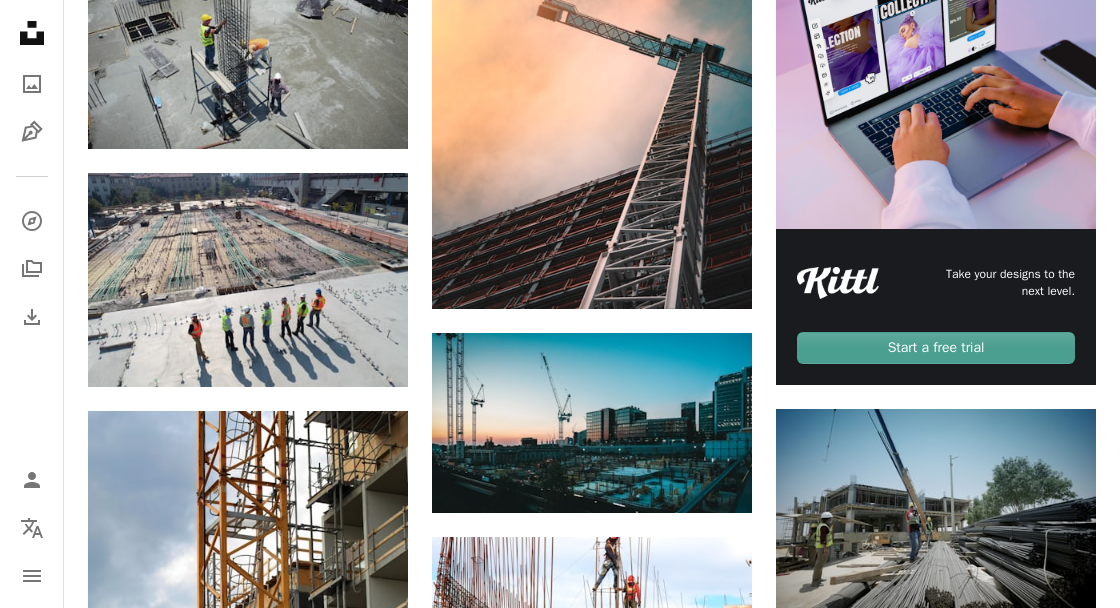 scroll, scrollTop: 601, scrollLeft: 0, axis: vertical 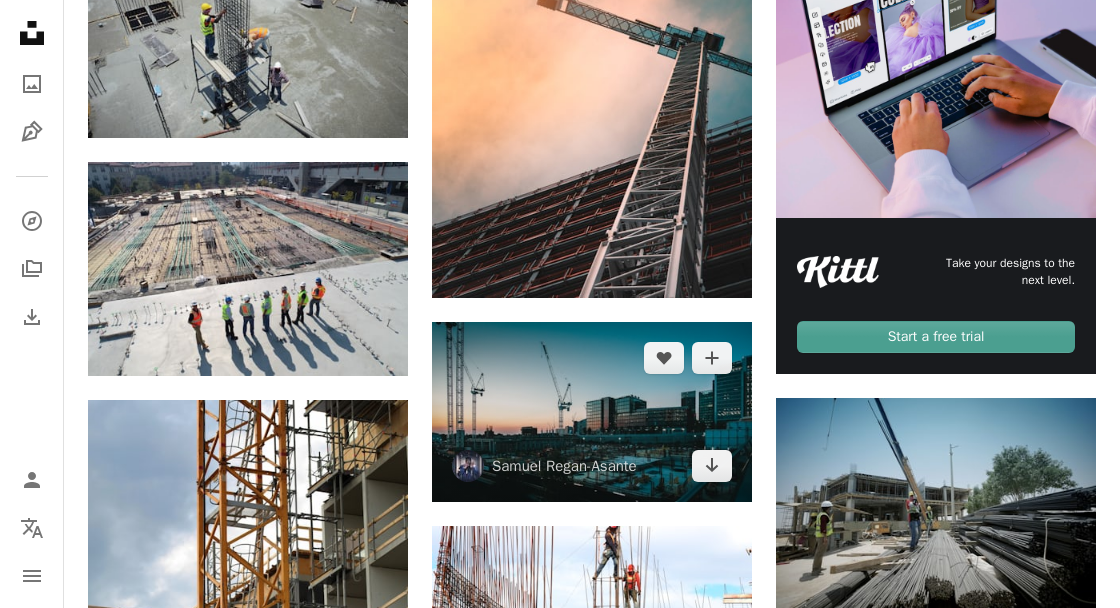 click at bounding box center (592, 412) 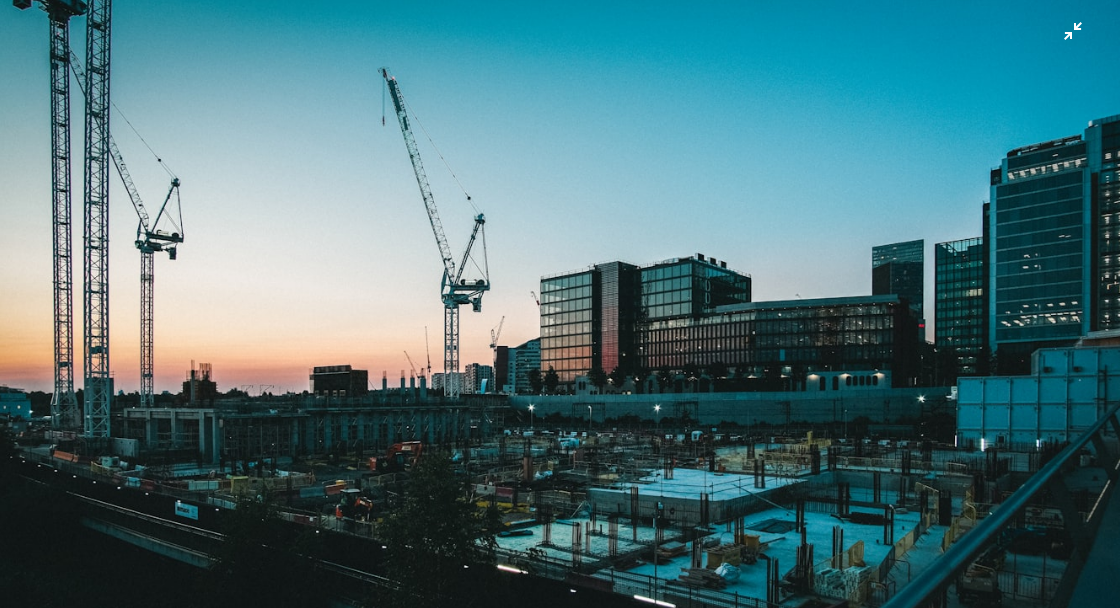 click at bounding box center [560, 314] 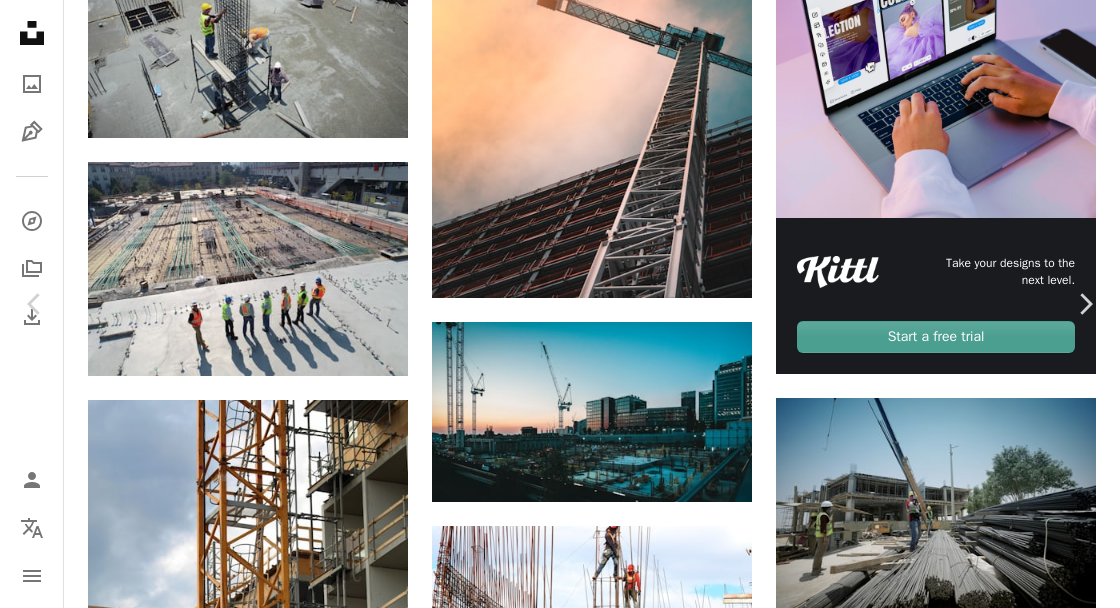 click on "Download free" at bounding box center [921, 3109] 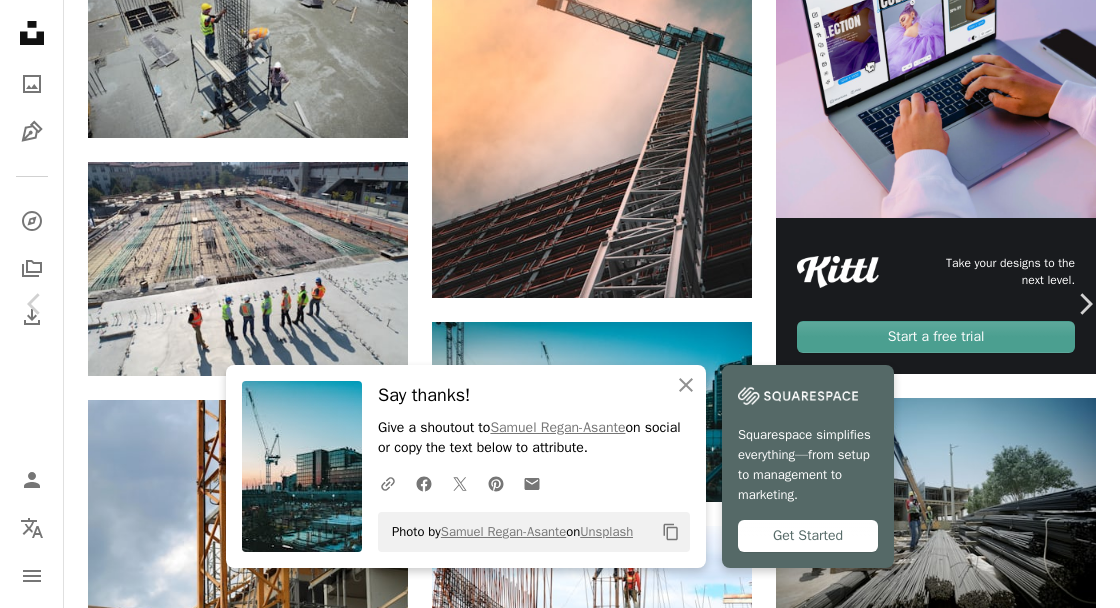 scroll, scrollTop: 0, scrollLeft: 2, axis: horizontal 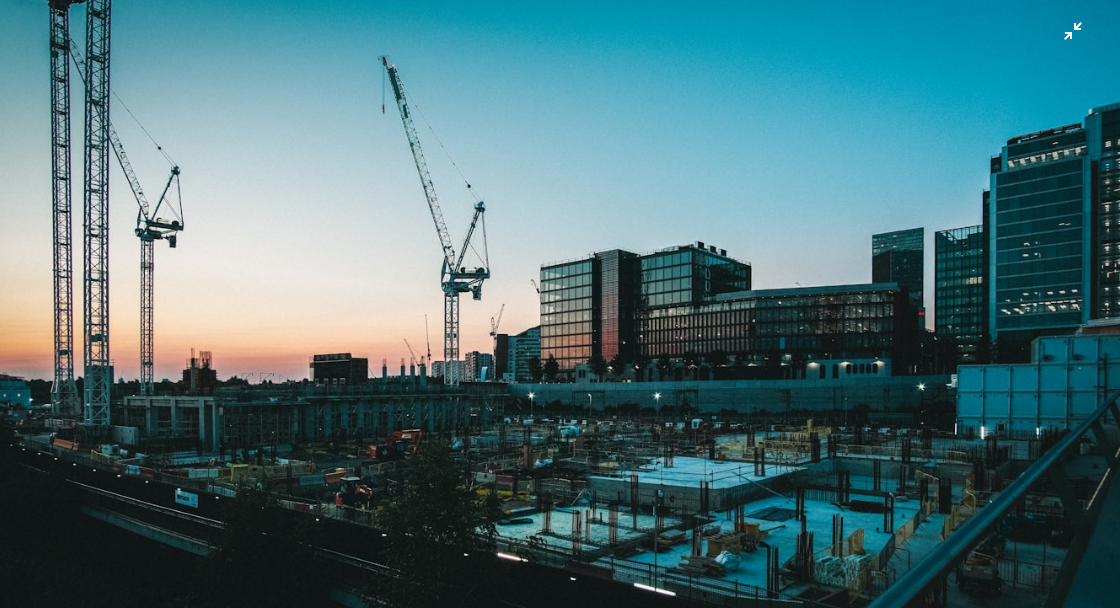 click at bounding box center (560, 302) 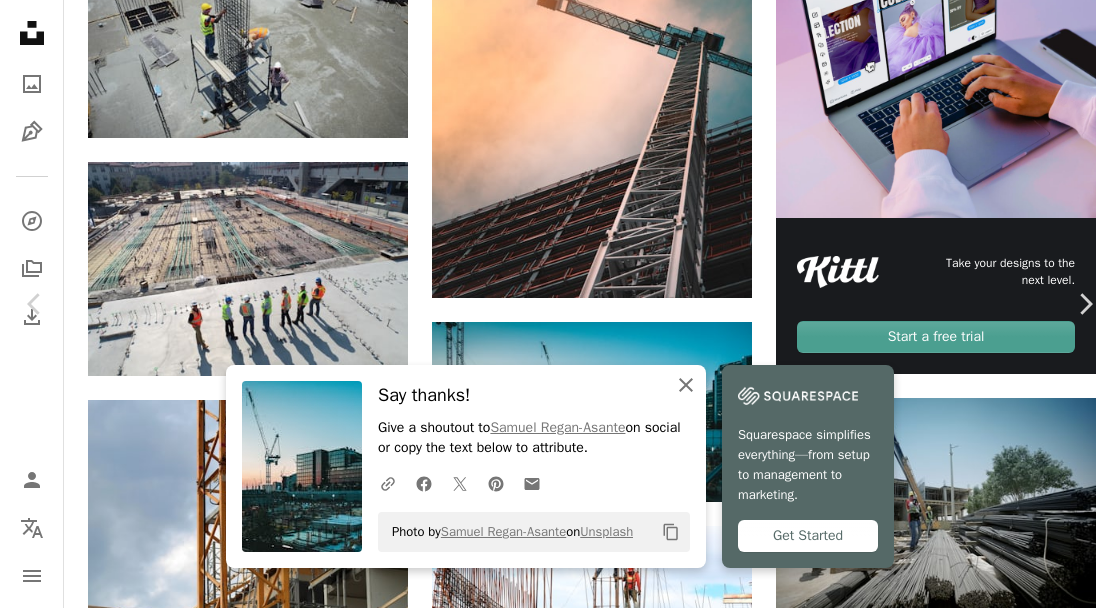 click 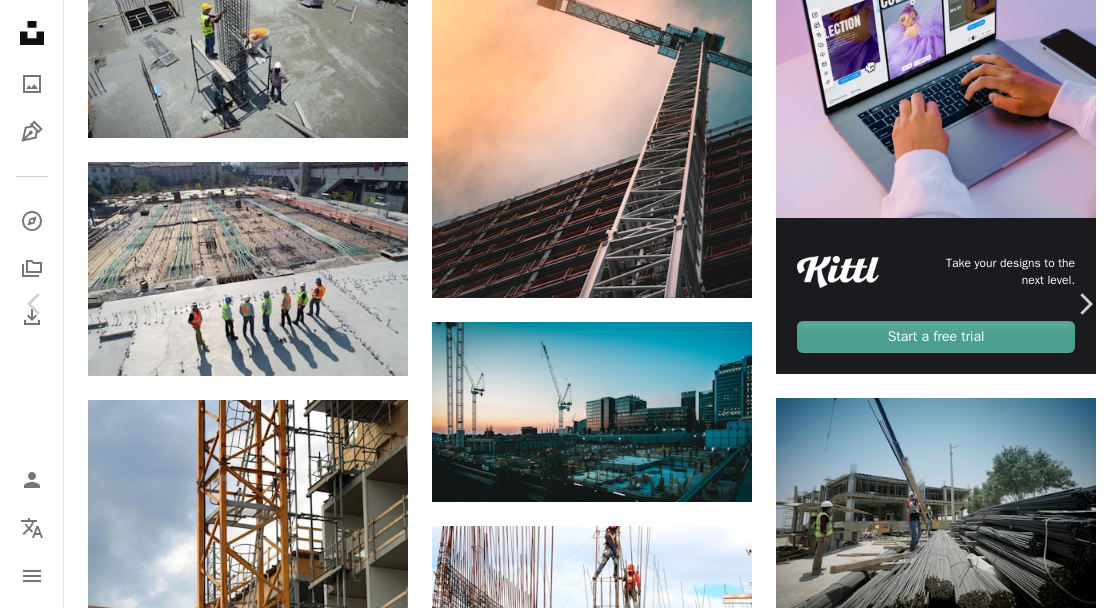 scroll, scrollTop: 220, scrollLeft: 0, axis: vertical 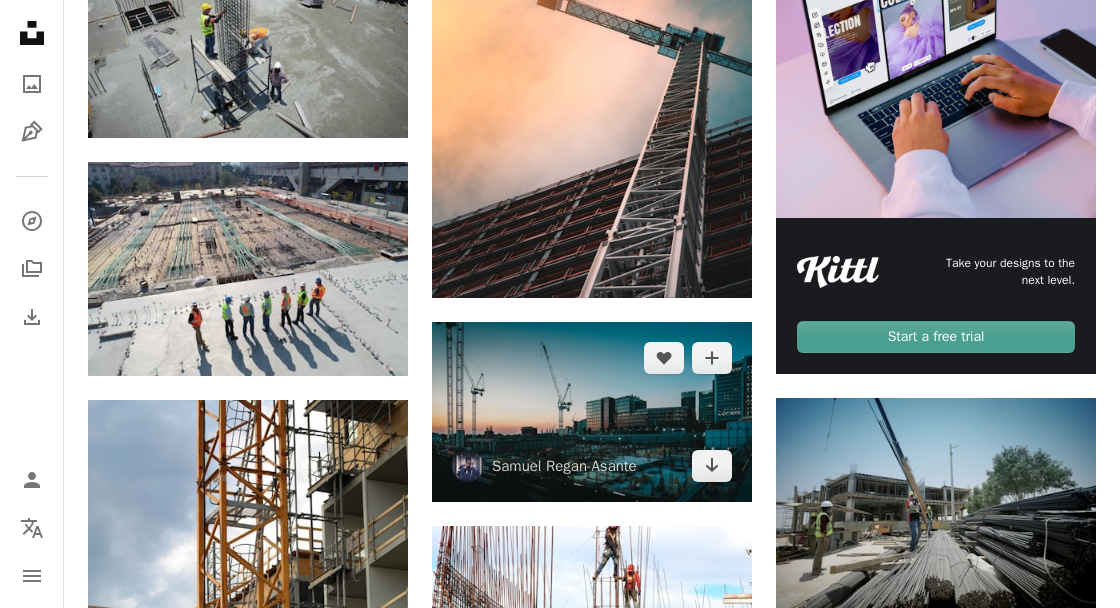 click at bounding box center (592, 412) 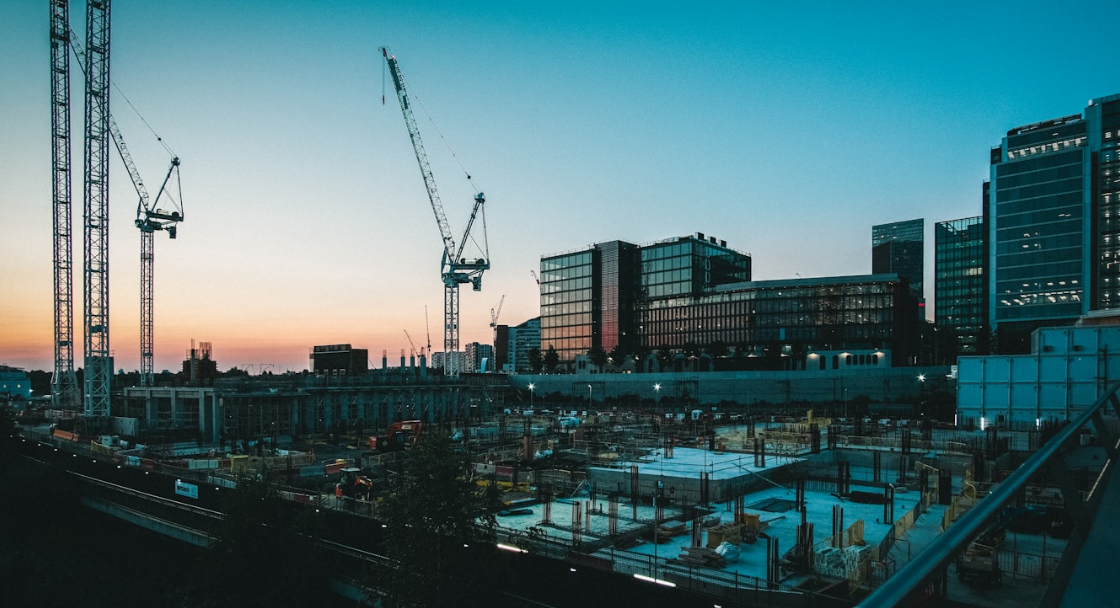 scroll, scrollTop: 19, scrollLeft: 0, axis: vertical 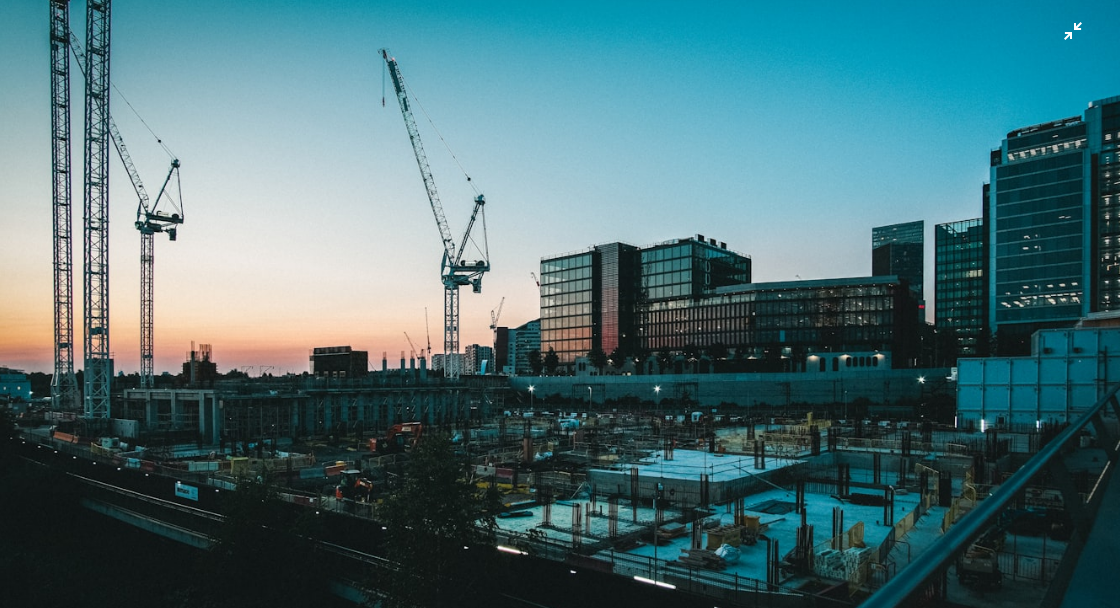 click at bounding box center (560, 295) 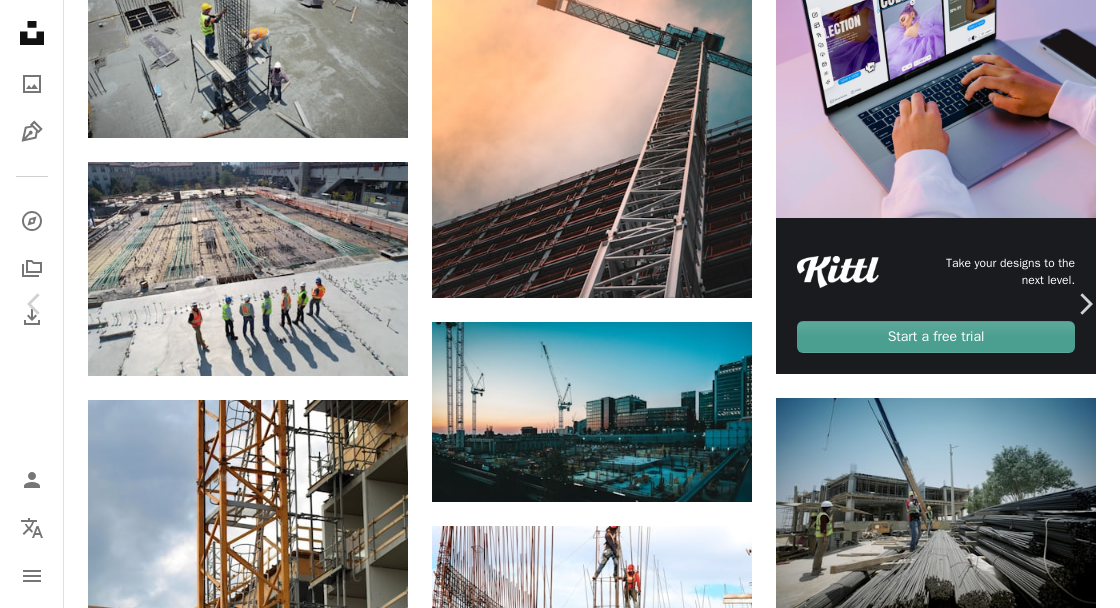 scroll, scrollTop: 325, scrollLeft: 0, axis: vertical 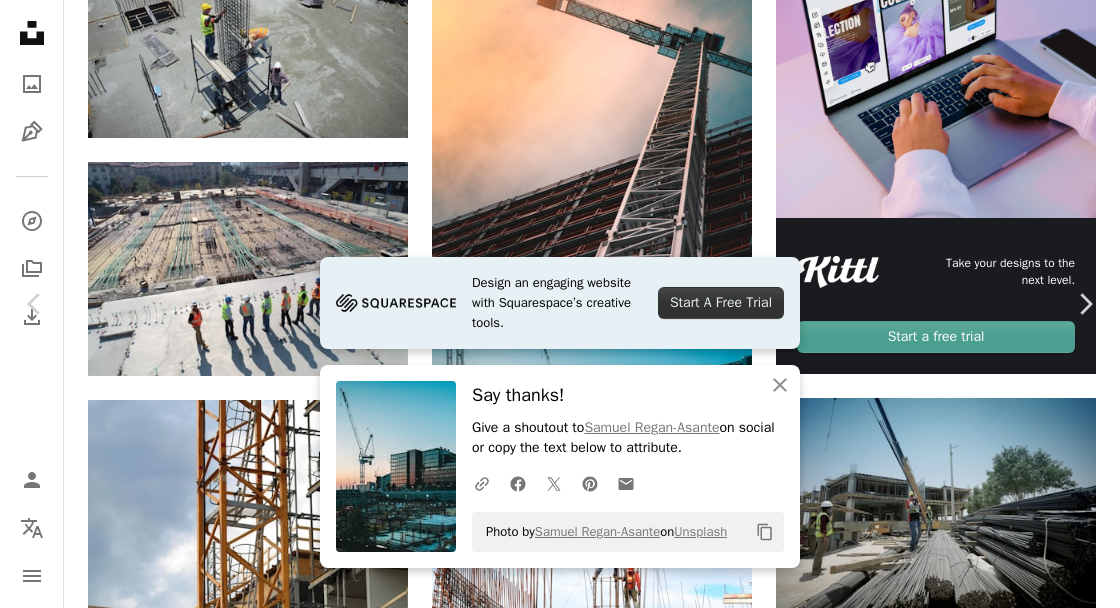 click on "Copy content" 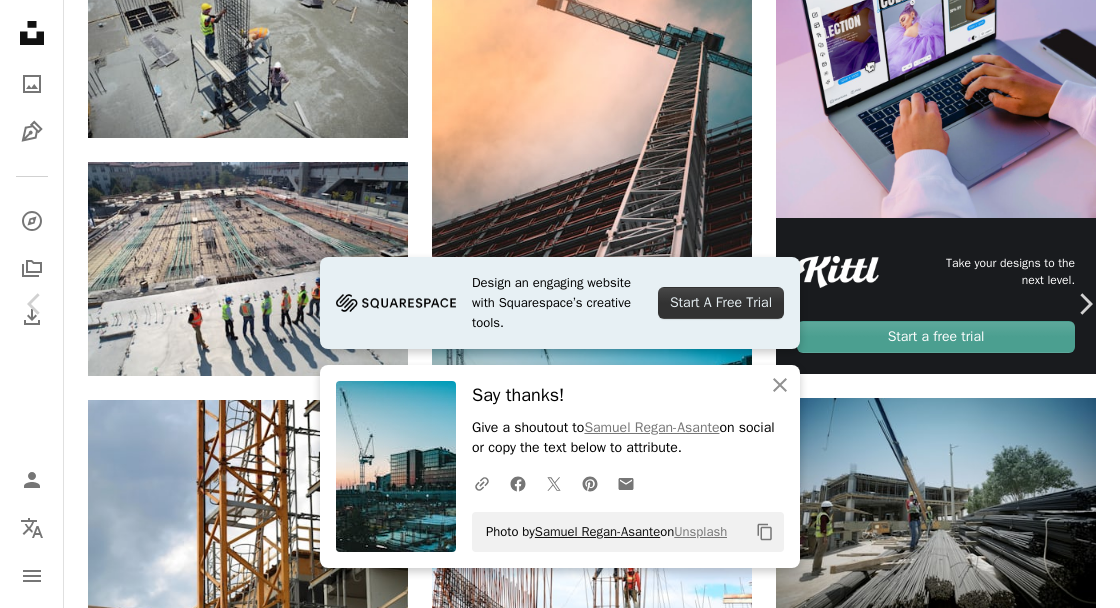 click on "Samuel Regan-Asante" at bounding box center [597, 531] 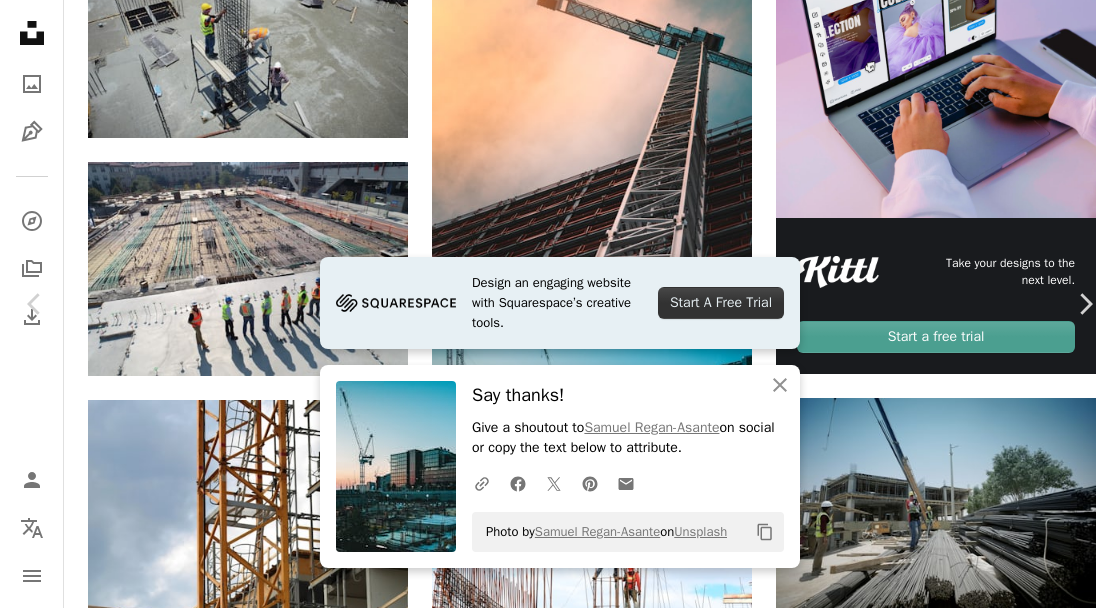 scroll, scrollTop: 0, scrollLeft: 2, axis: horizontal 